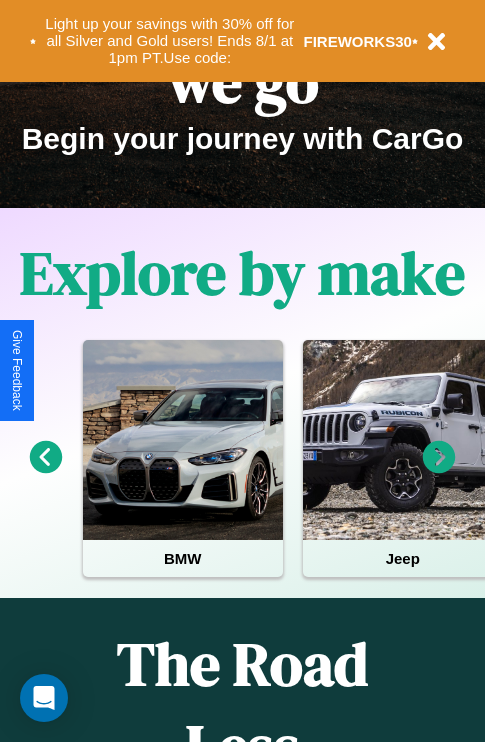 scroll, scrollTop: 308, scrollLeft: 0, axis: vertical 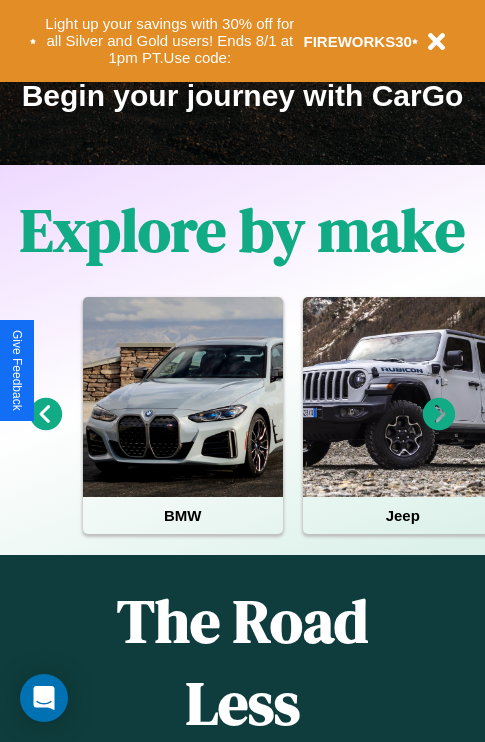 click 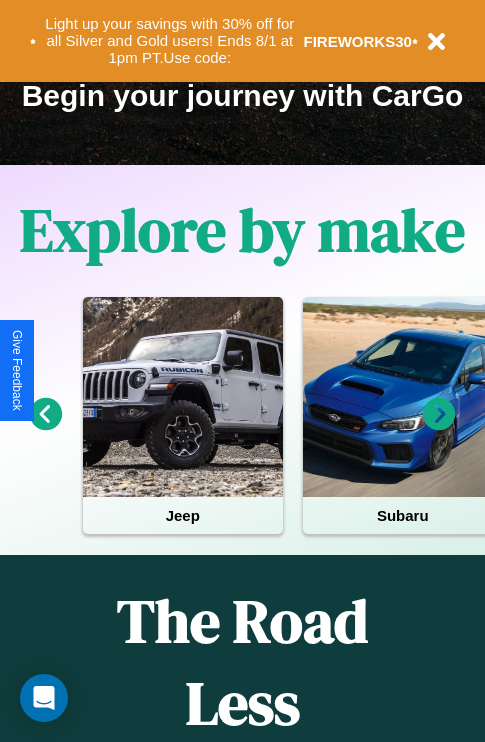 click 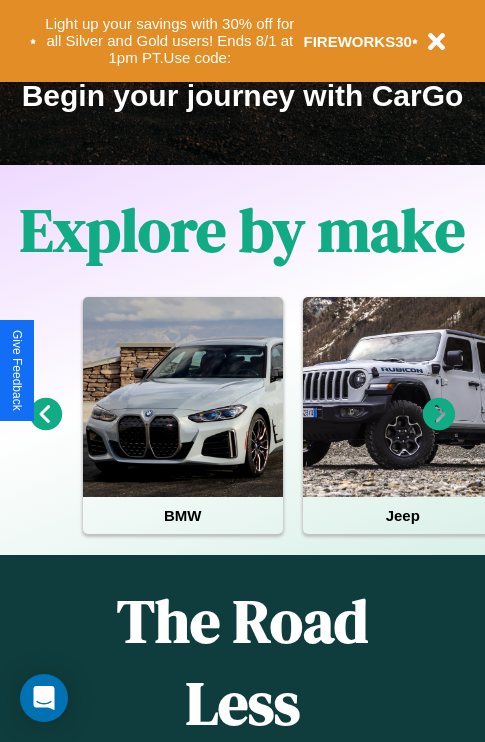 click 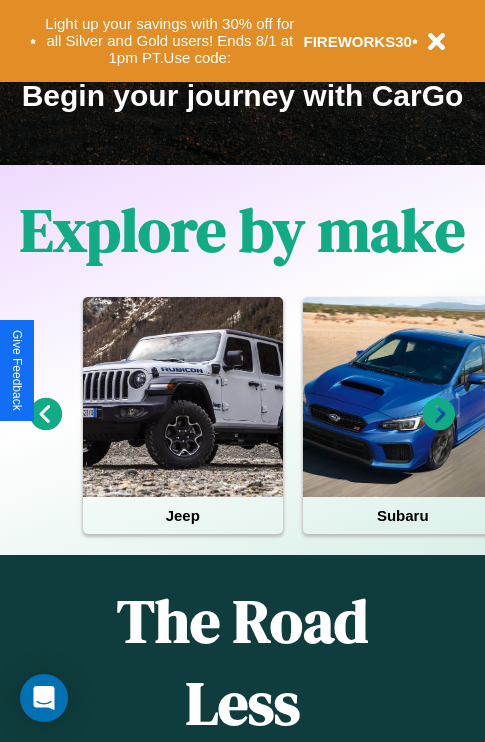 click 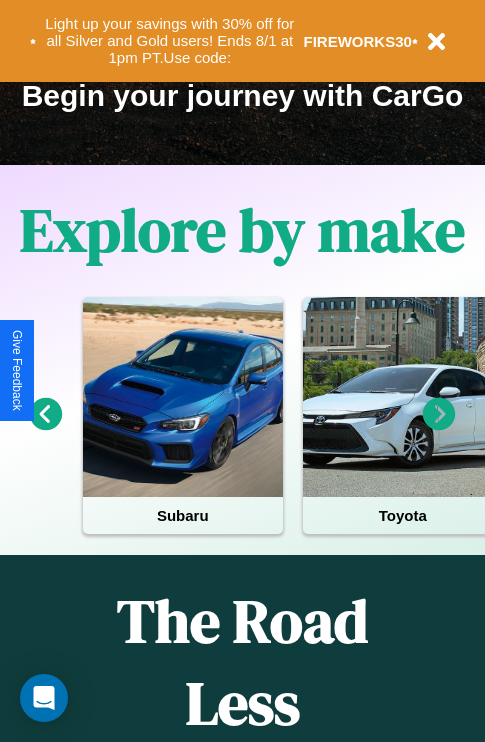 click 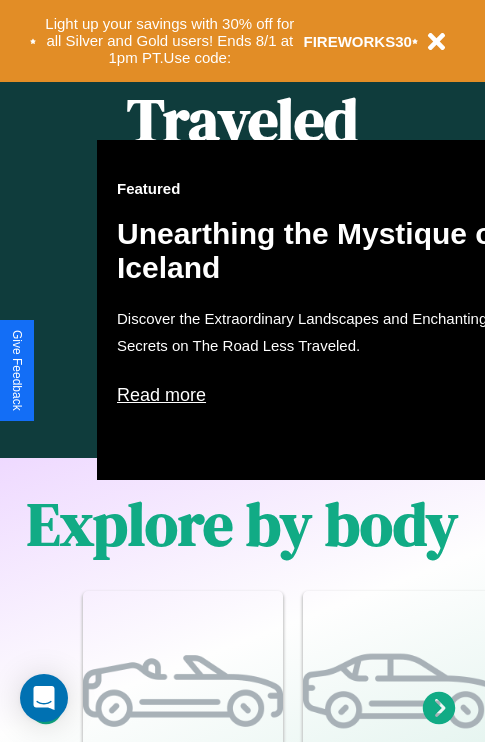 scroll, scrollTop: 1285, scrollLeft: 0, axis: vertical 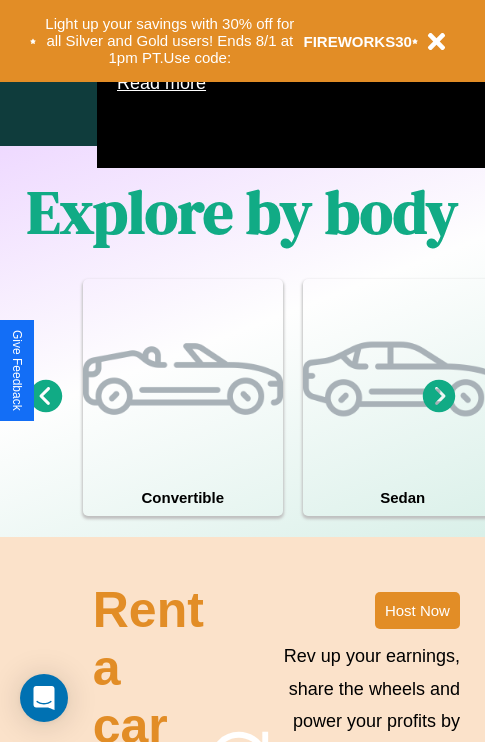 click 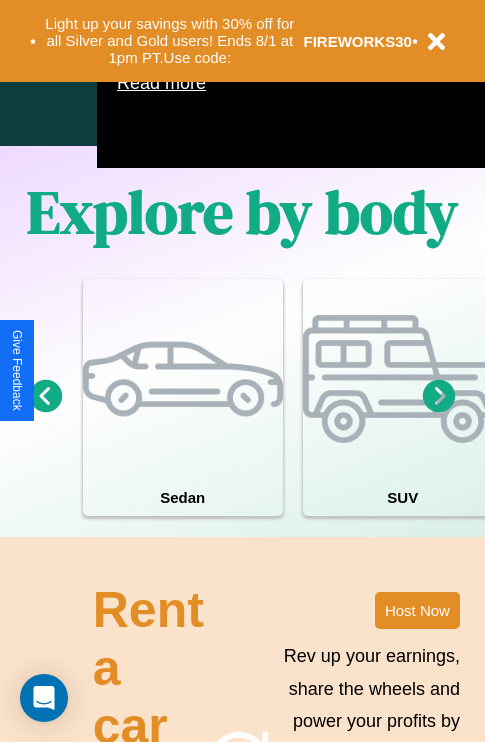 click 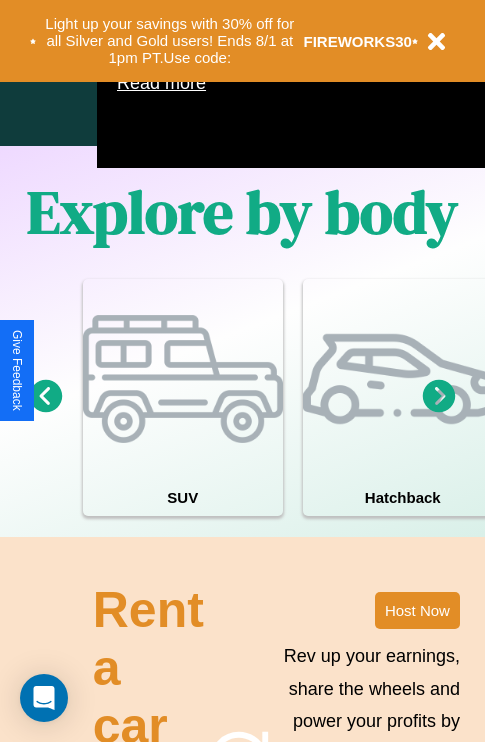click 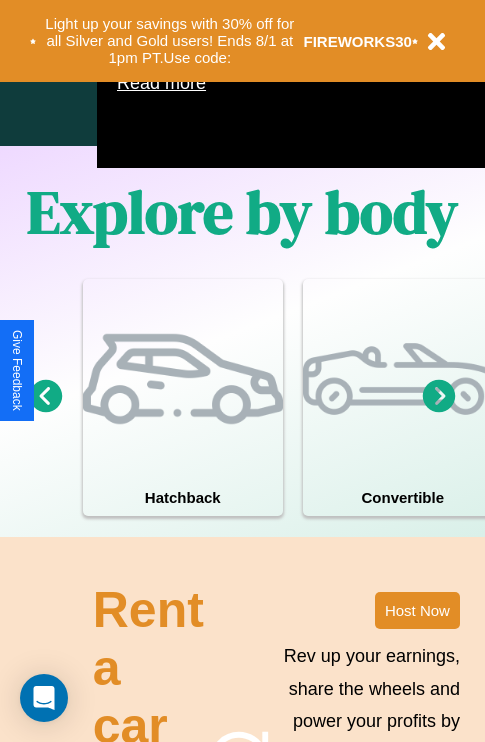 click 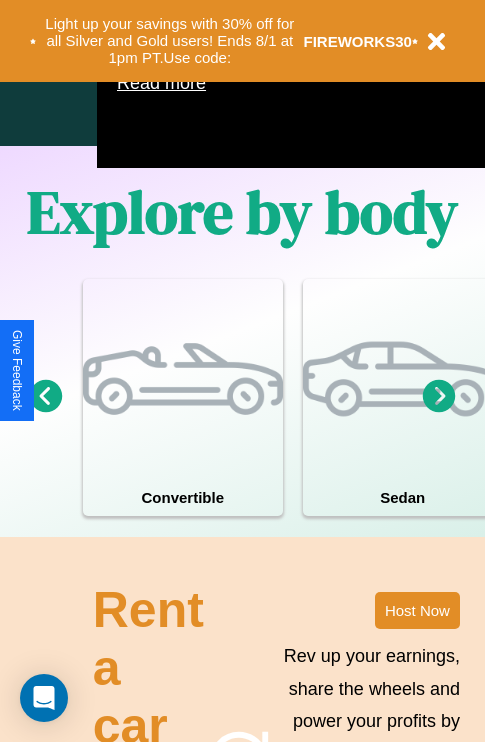 click 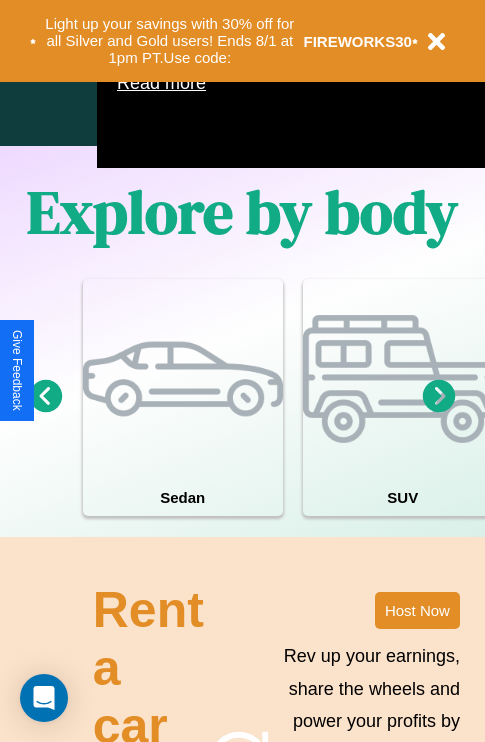 scroll, scrollTop: 1089, scrollLeft: 238, axis: both 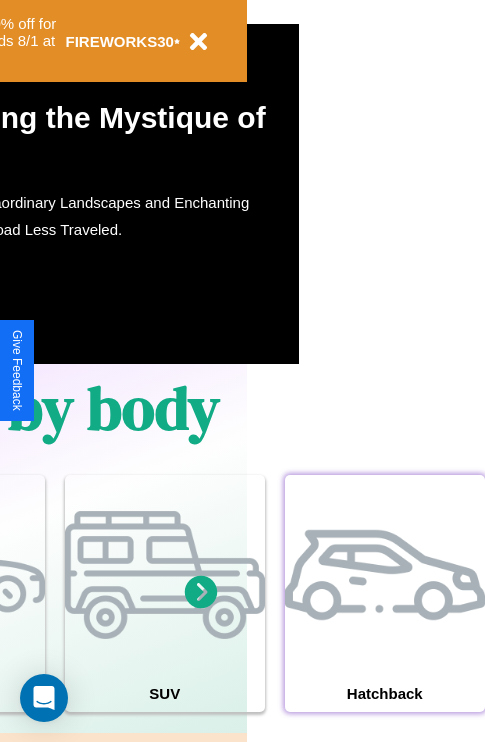click at bounding box center (385, 575) 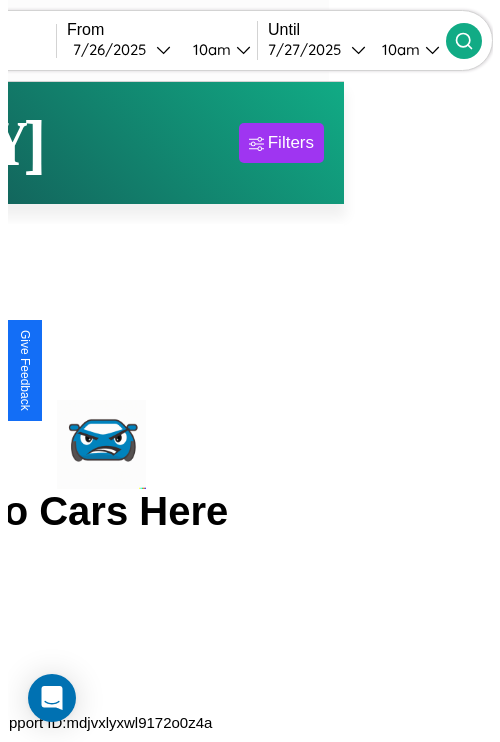 scroll, scrollTop: 0, scrollLeft: 0, axis: both 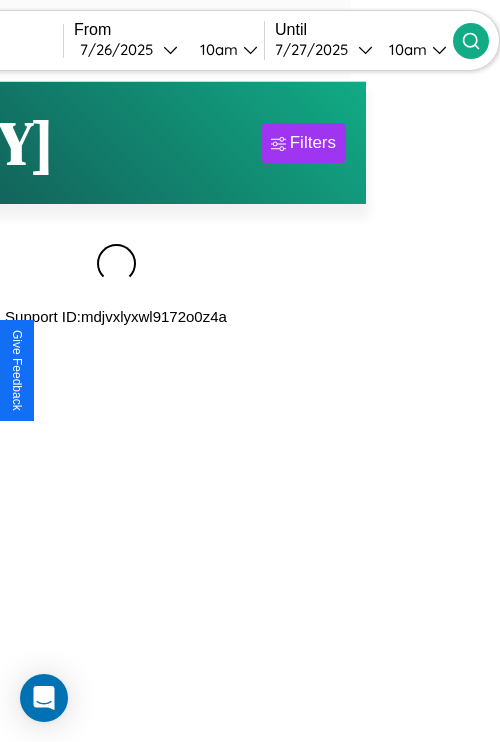 type on "********" 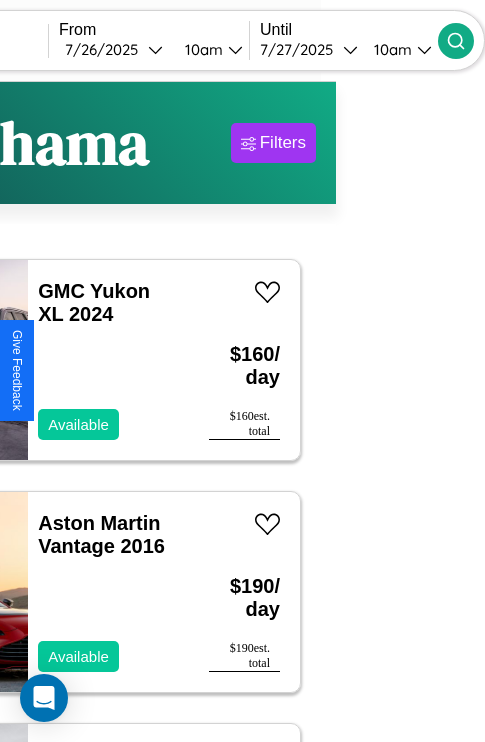 scroll, scrollTop: 95, scrollLeft: 35, axis: both 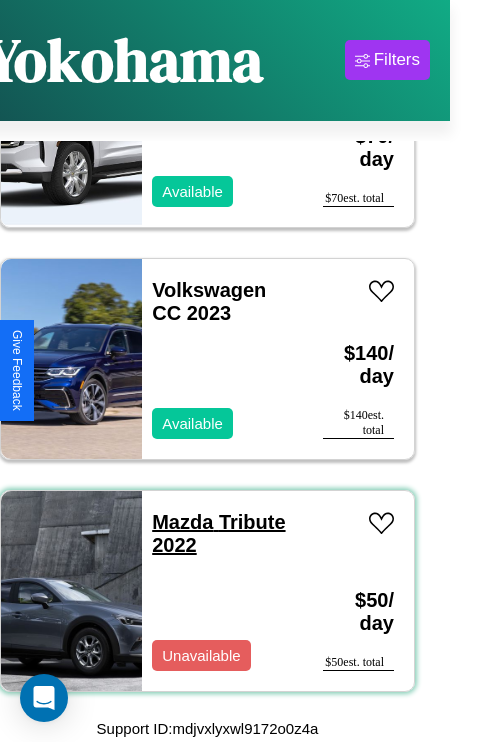 click on "Mazda   Tribute   2022" at bounding box center [218, 533] 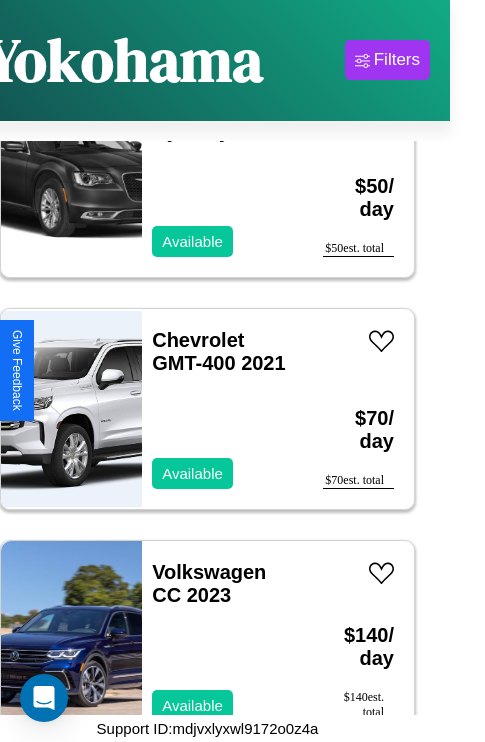 scroll, scrollTop: 1931, scrollLeft: 0, axis: vertical 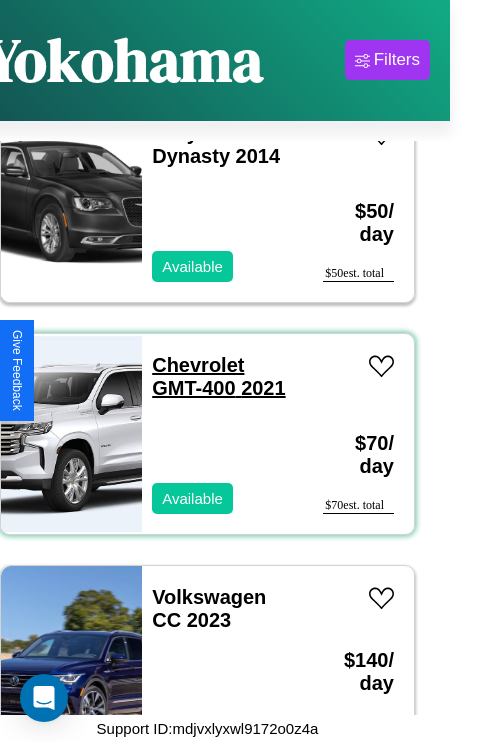 click on "Chevrolet   GMT-400   2021" at bounding box center (218, 376) 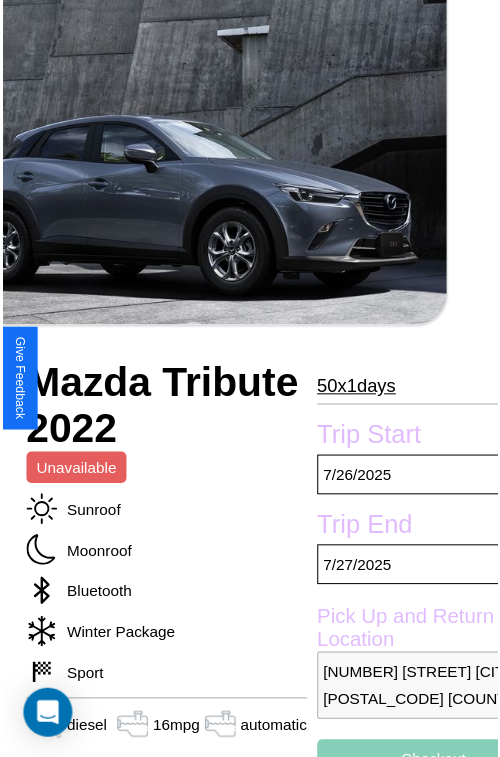 scroll, scrollTop: 219, scrollLeft: 88, axis: both 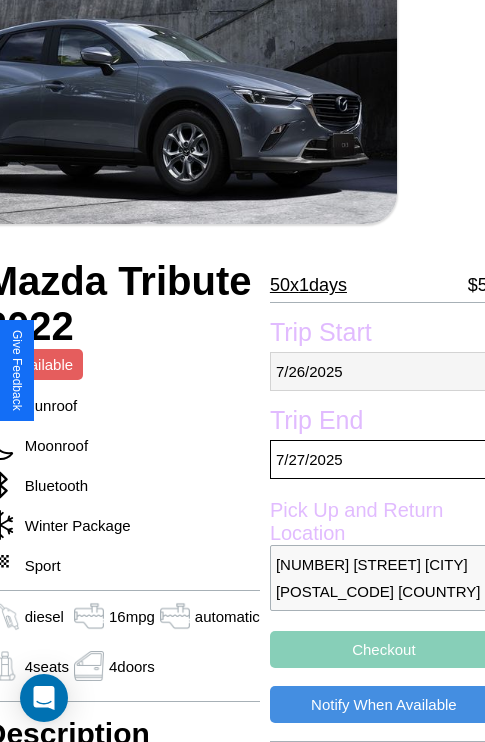 click on "7 / 26 / 2025" at bounding box center [384, 371] 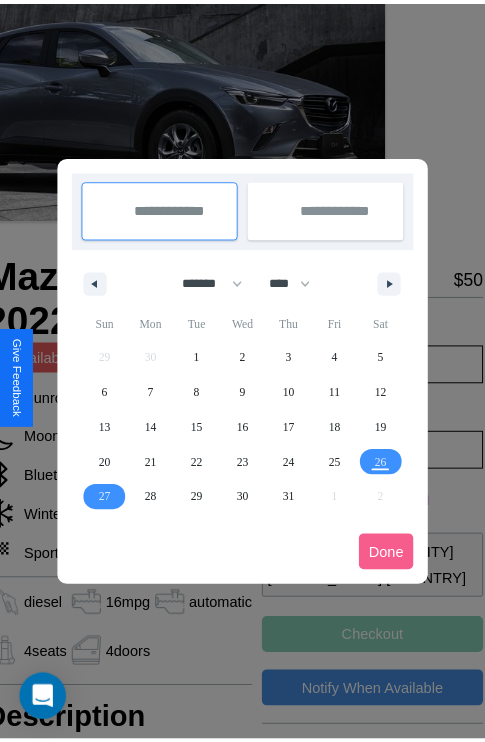 scroll, scrollTop: 0, scrollLeft: 88, axis: horizontal 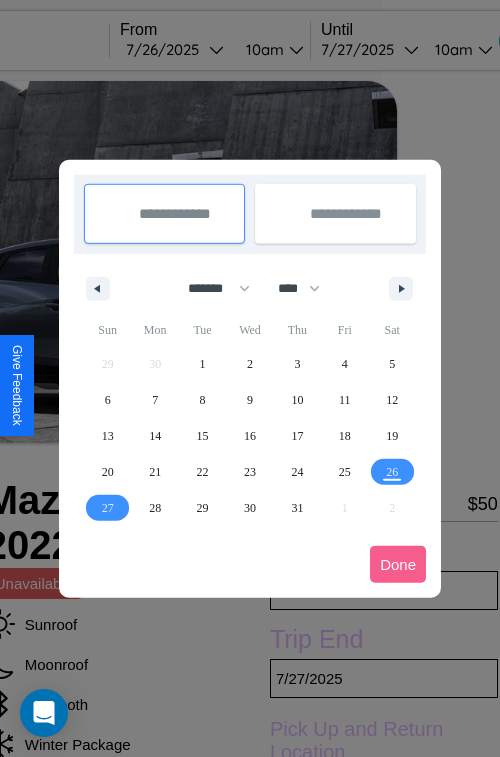 click at bounding box center [250, 378] 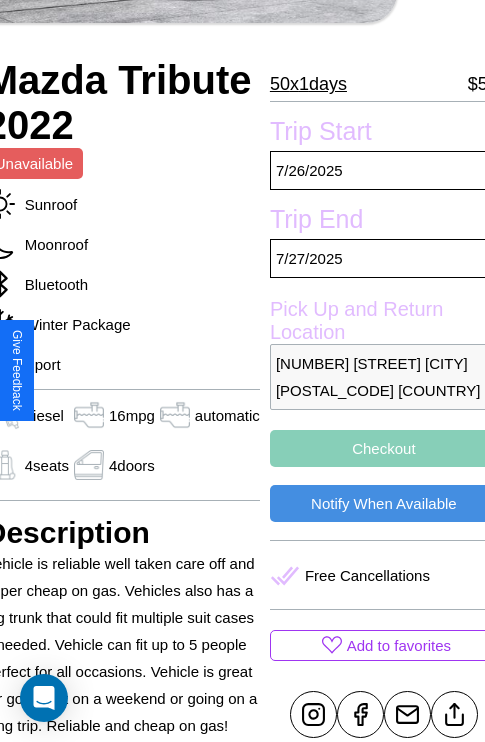 scroll, scrollTop: 426, scrollLeft: 88, axis: both 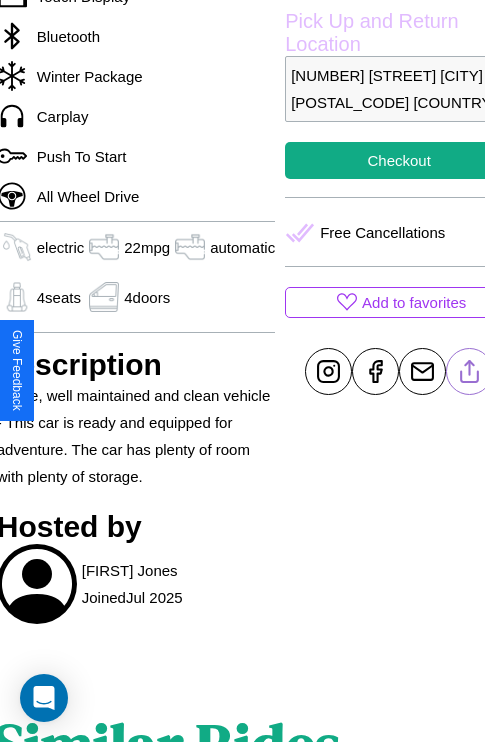 click 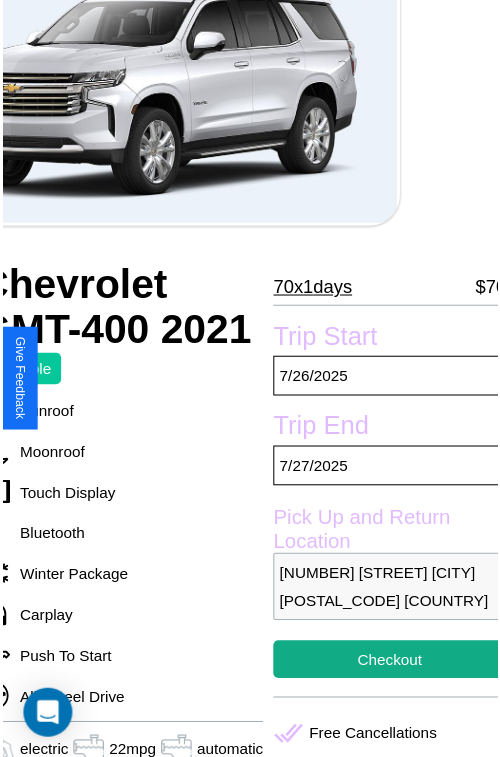 scroll, scrollTop: 129, scrollLeft: 96, axis: both 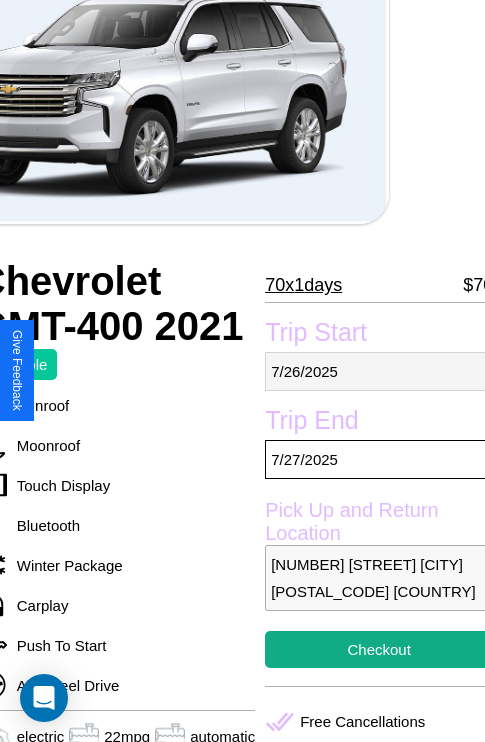 click on "7 / 26 / 2025" at bounding box center (379, 371) 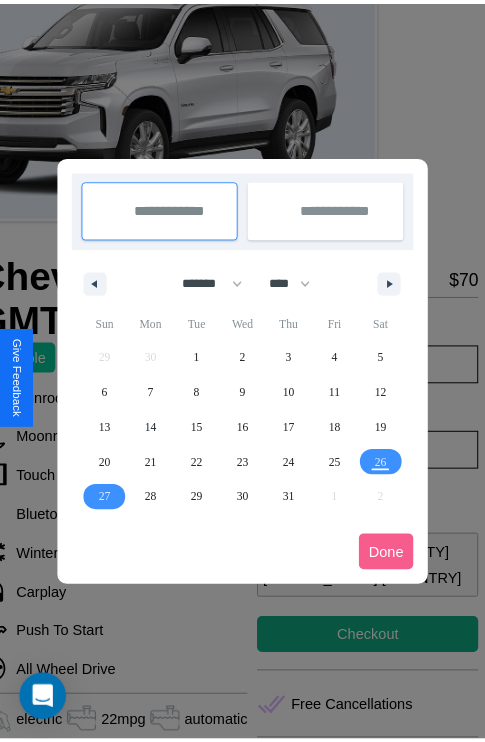 scroll, scrollTop: 0, scrollLeft: 96, axis: horizontal 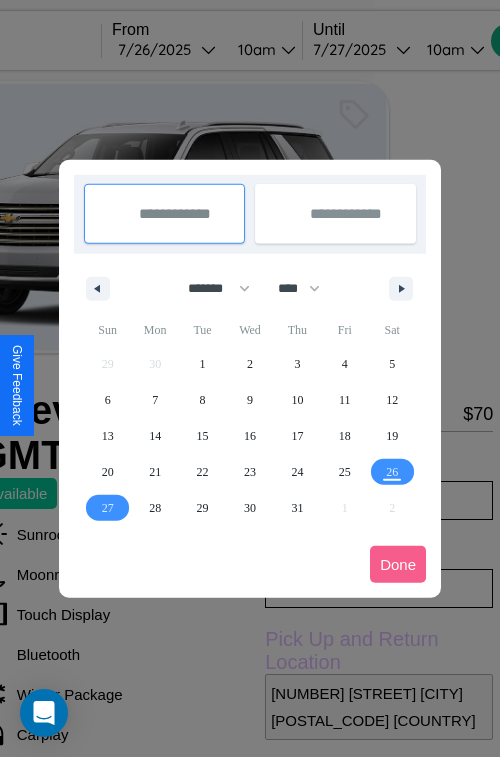 click at bounding box center [250, 378] 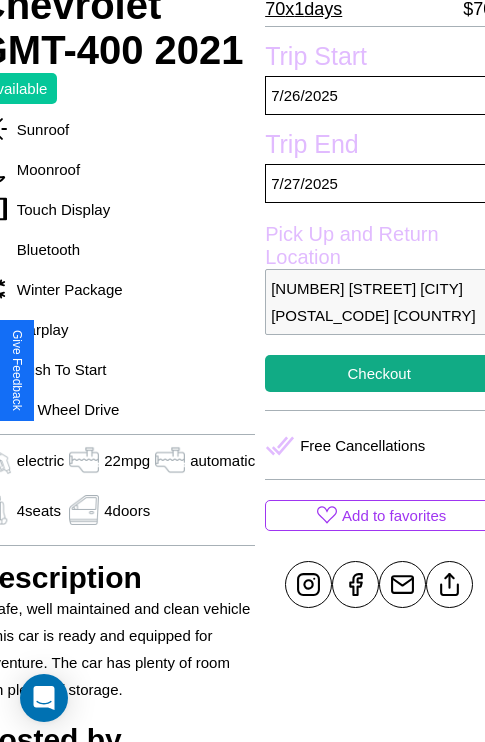 scroll, scrollTop: 407, scrollLeft: 96, axis: both 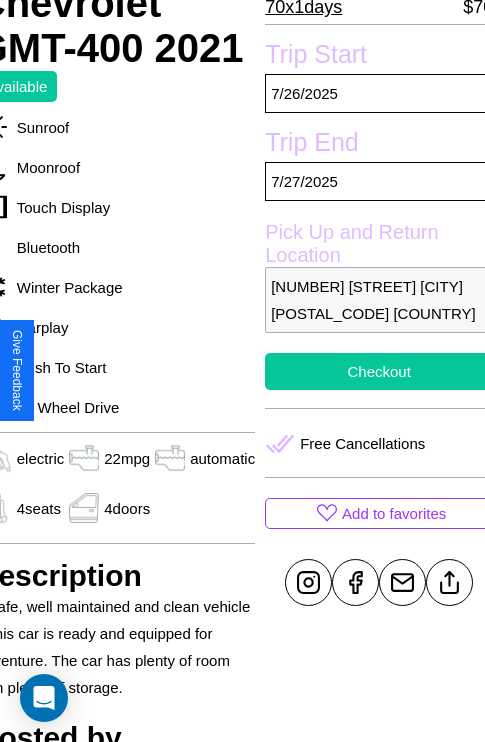 click on "Checkout" at bounding box center (379, 371) 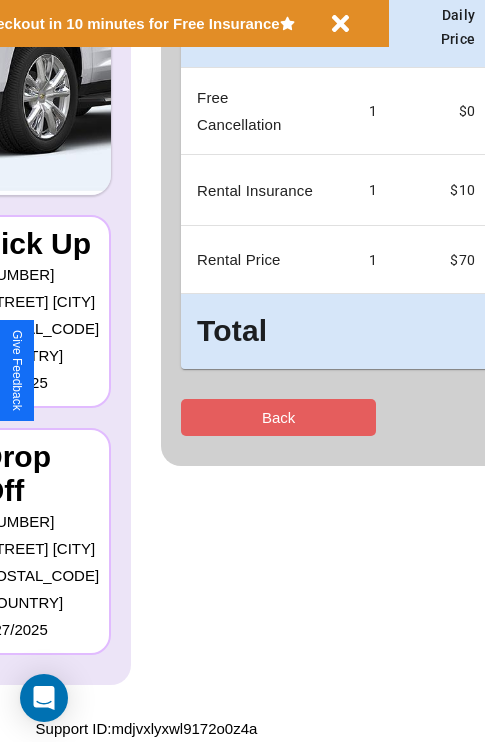 scroll, scrollTop: 0, scrollLeft: 0, axis: both 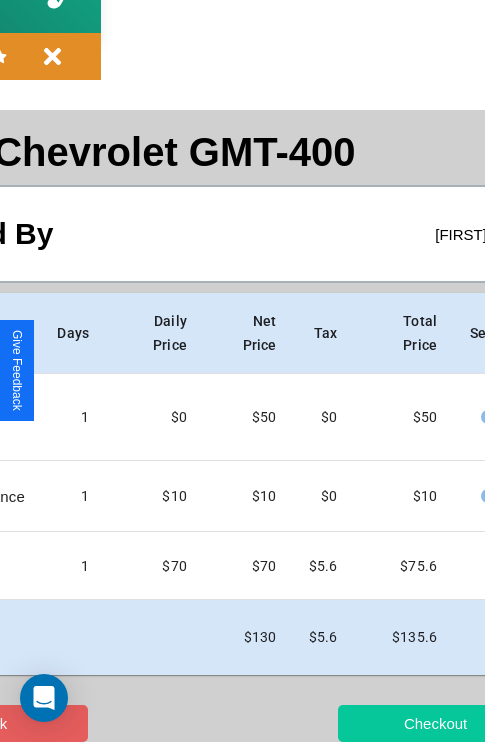 click on "Checkout" at bounding box center [435, 723] 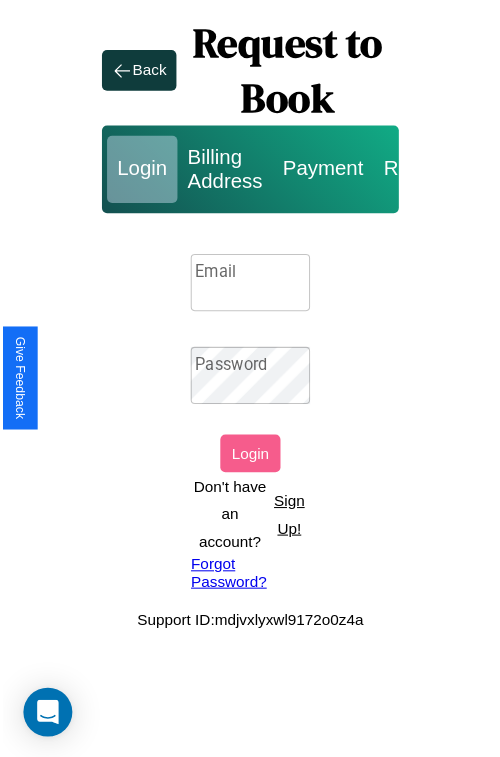 scroll, scrollTop: 0, scrollLeft: 0, axis: both 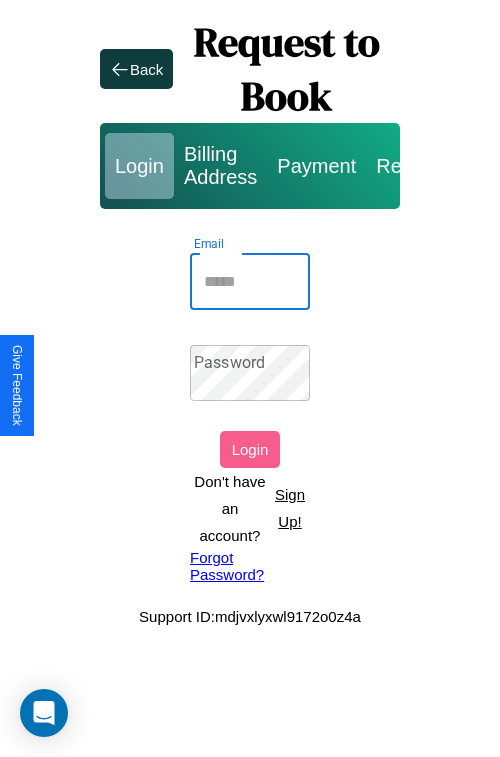 click on "Email" at bounding box center [250, 282] 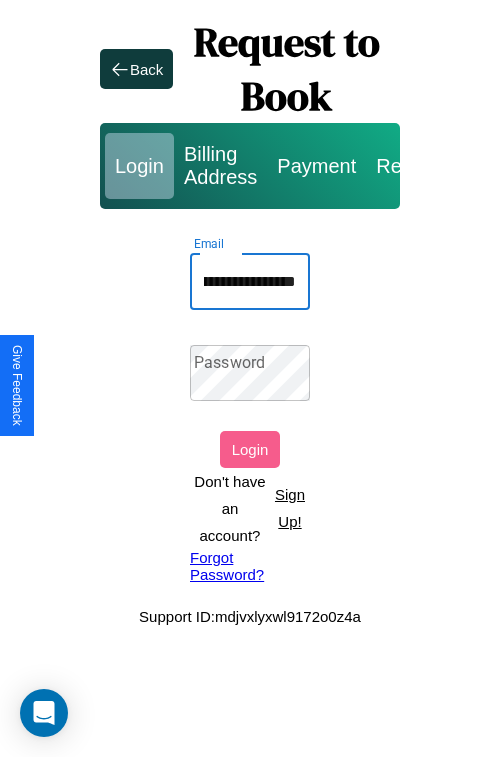 scroll, scrollTop: 0, scrollLeft: 127, axis: horizontal 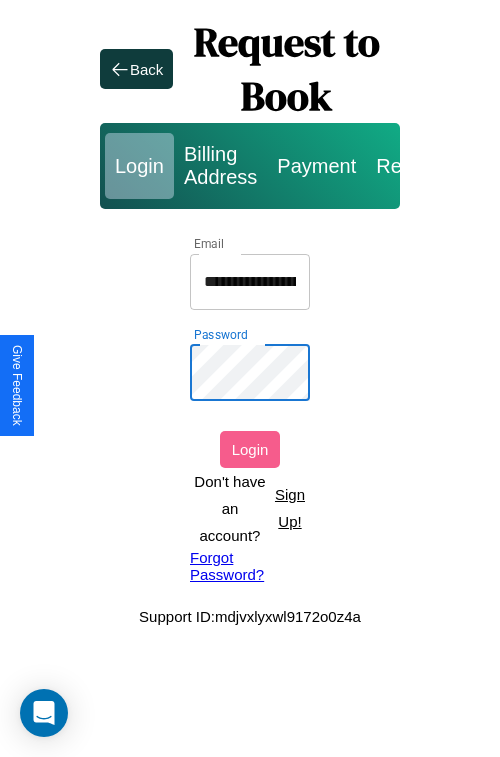 click on "Login" at bounding box center (250, 449) 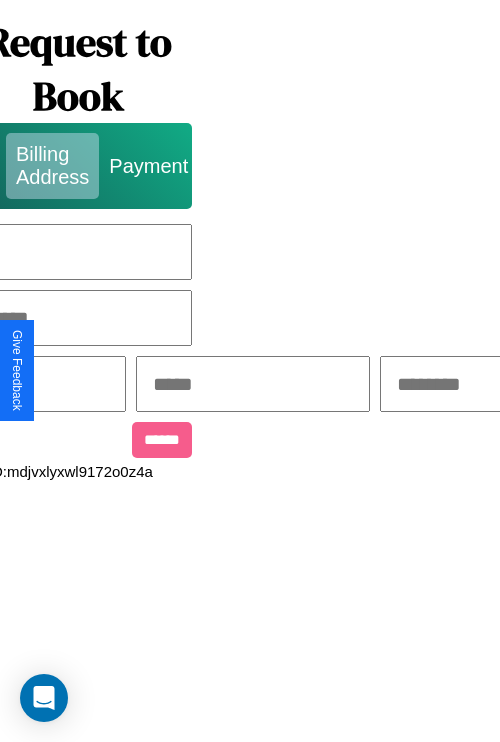 scroll, scrollTop: 0, scrollLeft: 517, axis: horizontal 